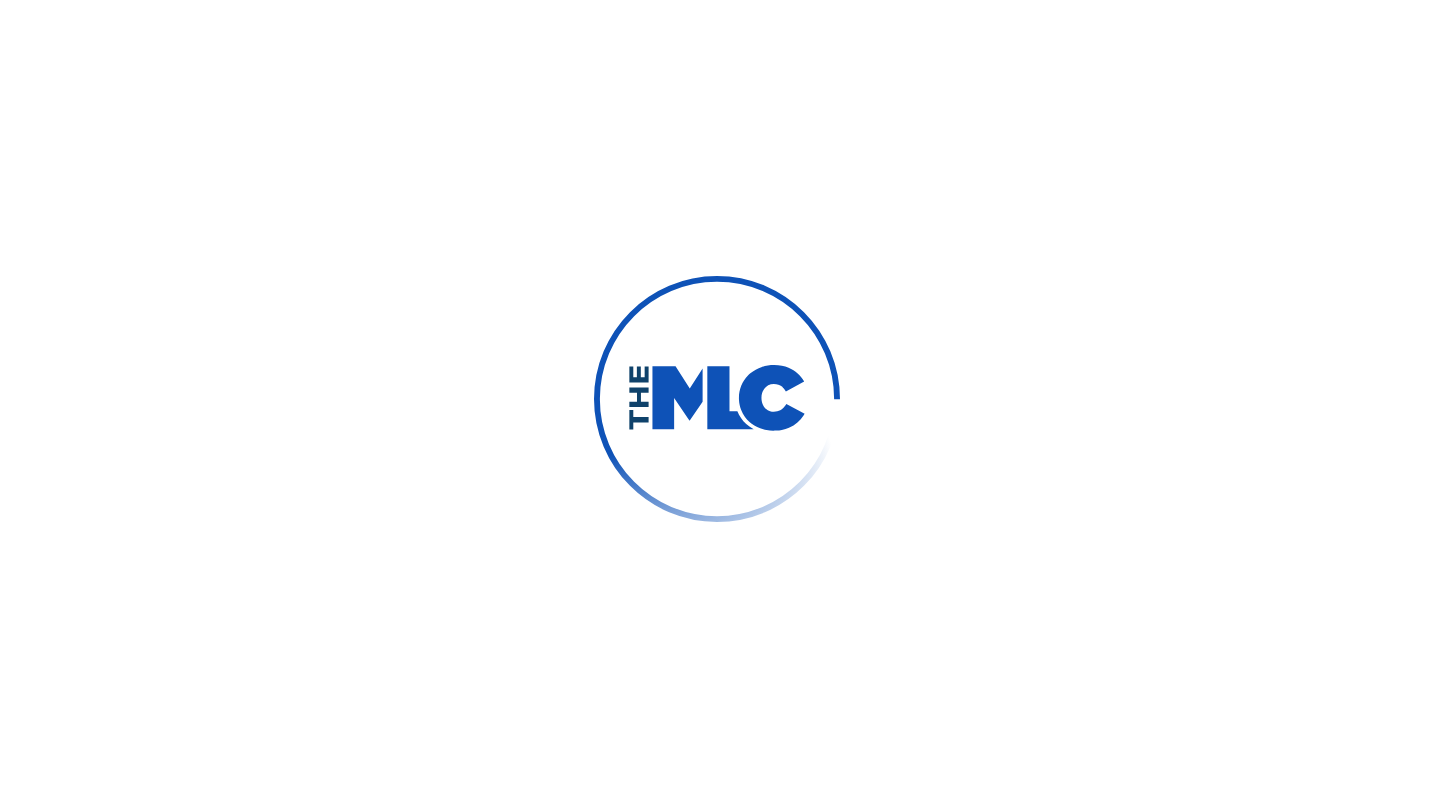 scroll, scrollTop: 0, scrollLeft: 0, axis: both 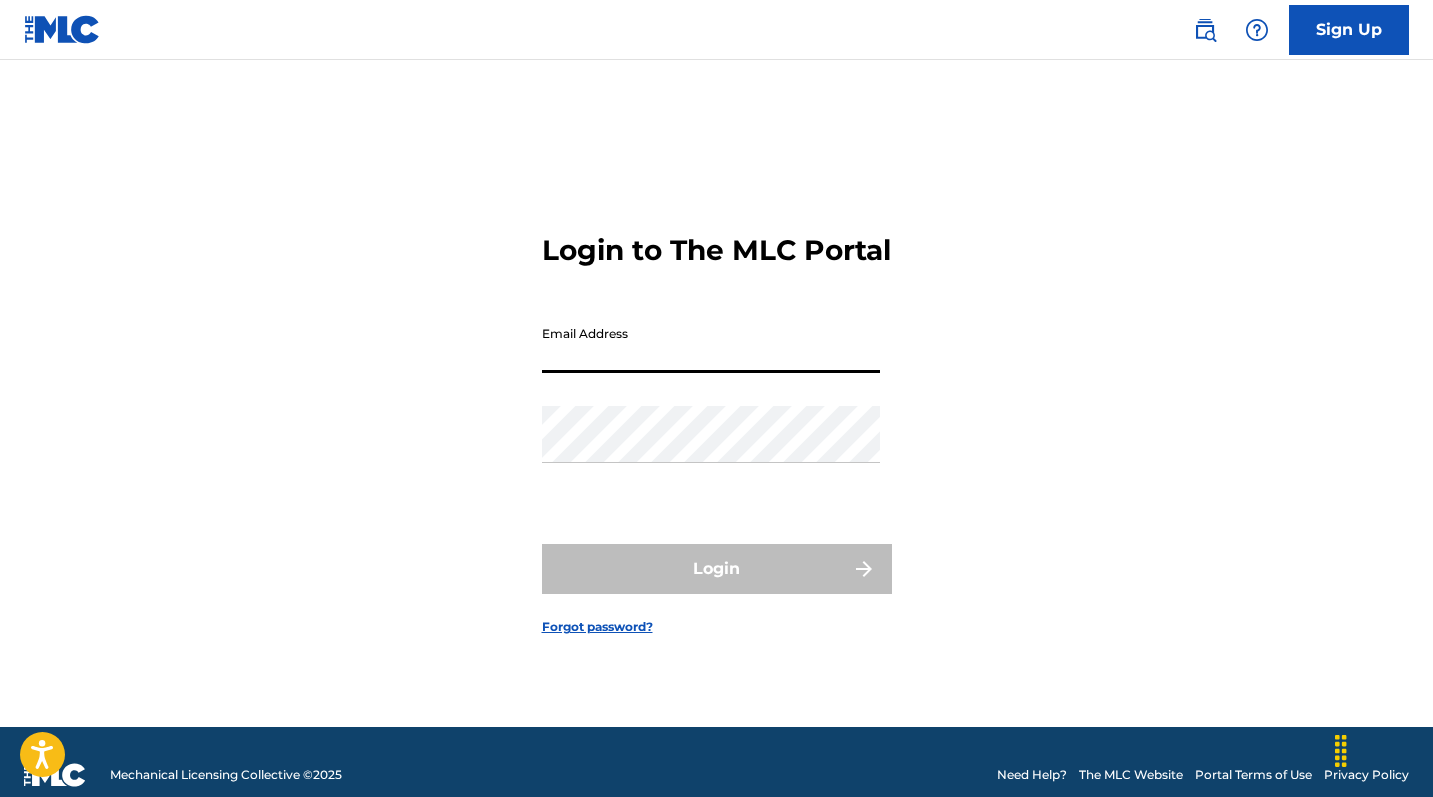 type on "[EMAIL]" 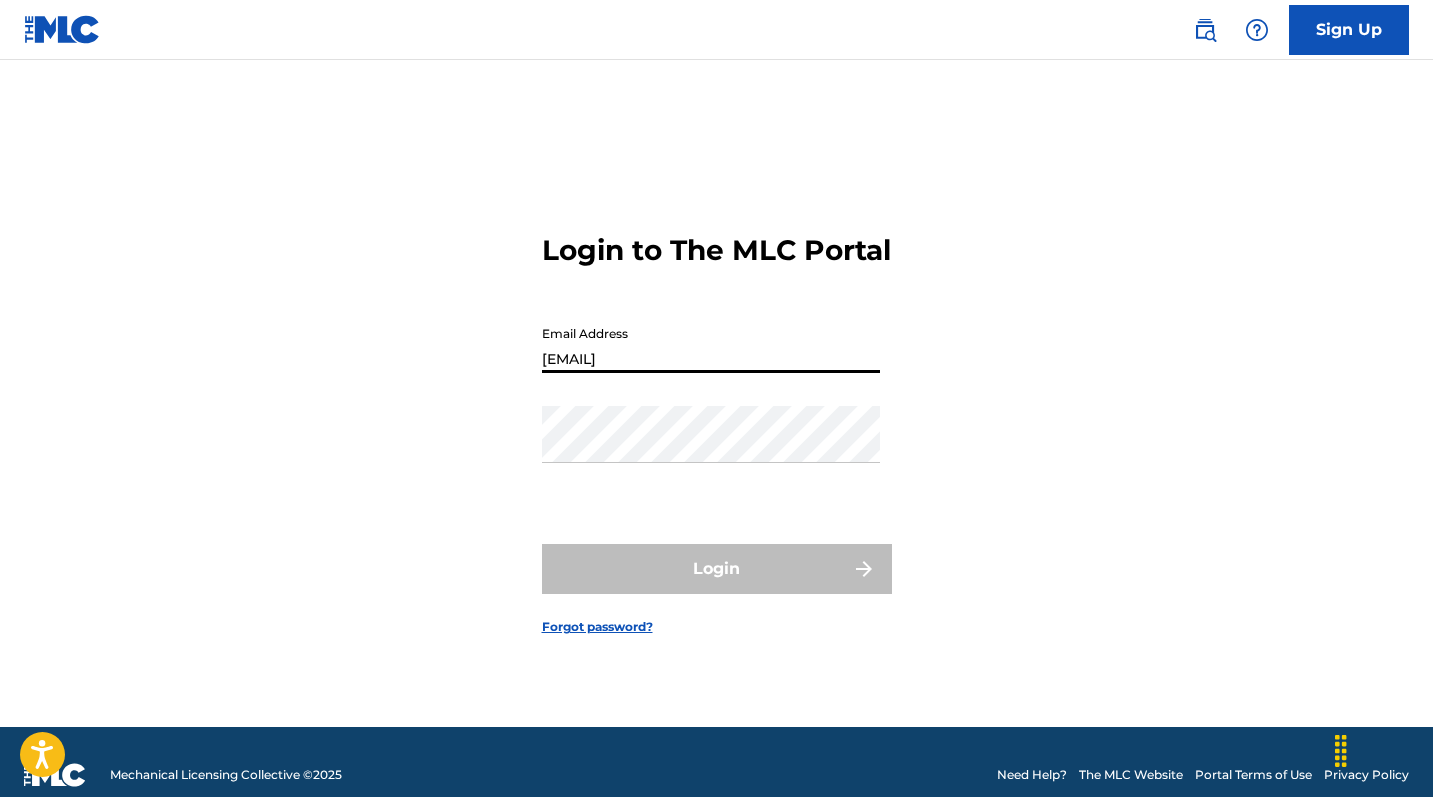 click on "Login" at bounding box center (717, 569) 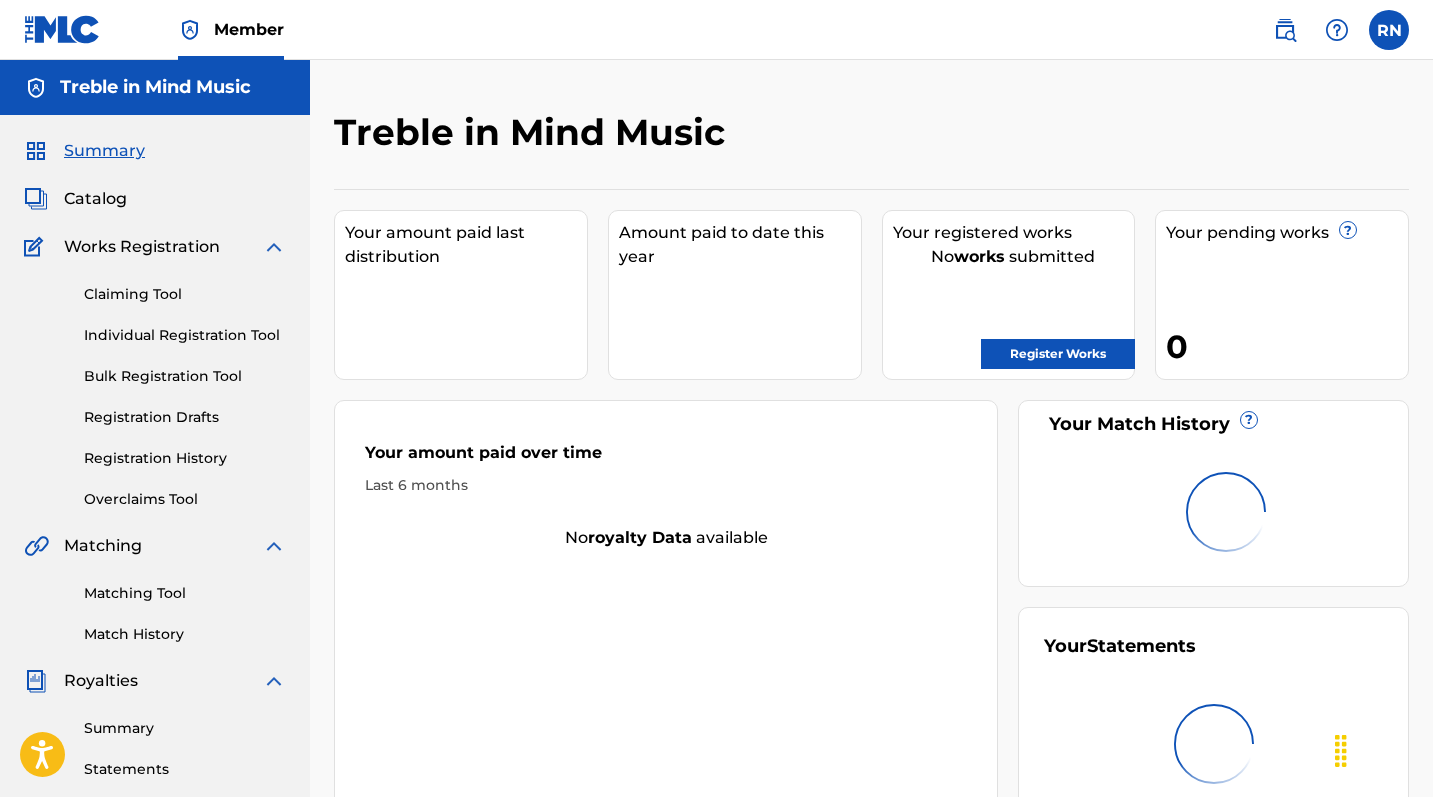 scroll, scrollTop: 0, scrollLeft: 0, axis: both 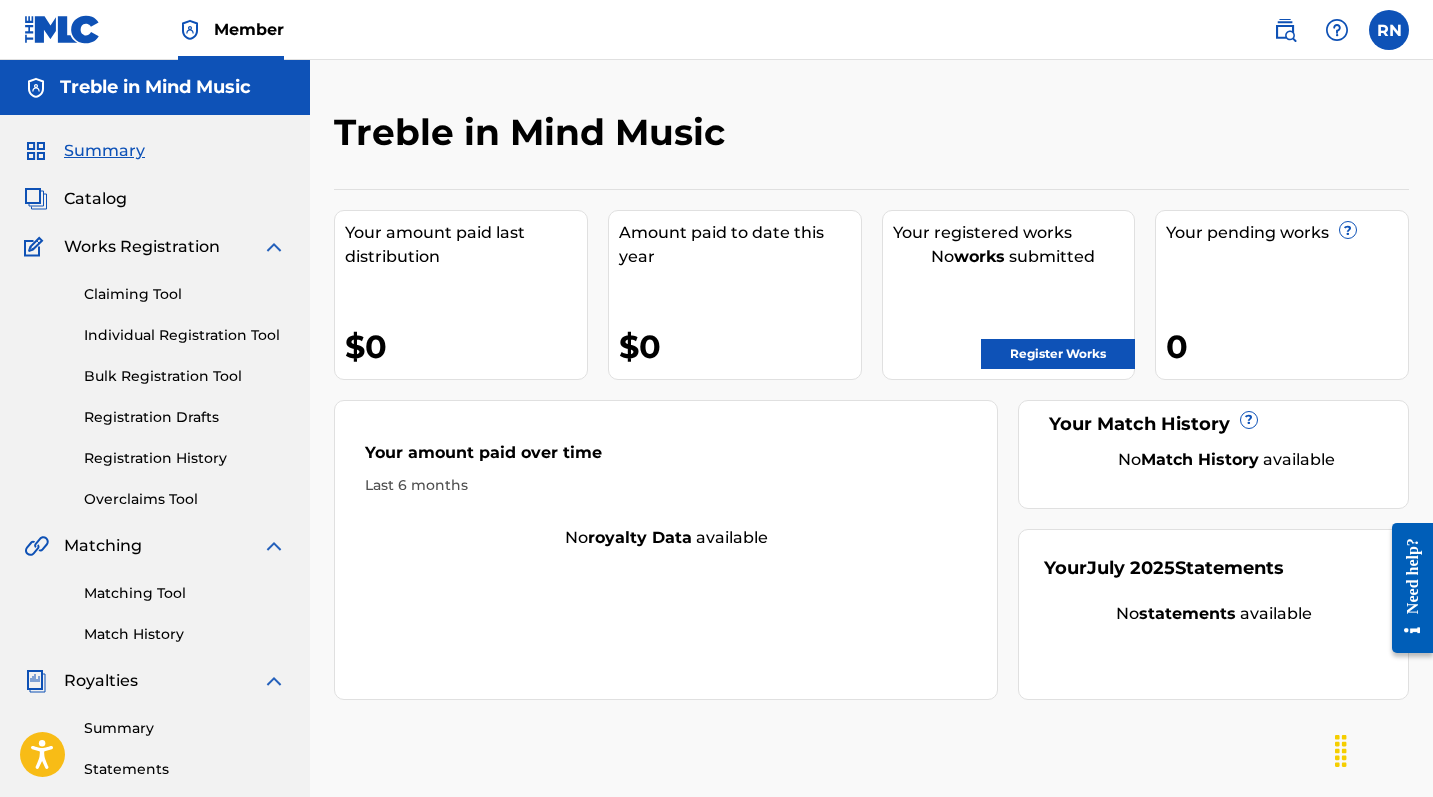 click on "0" at bounding box center (1287, 346) 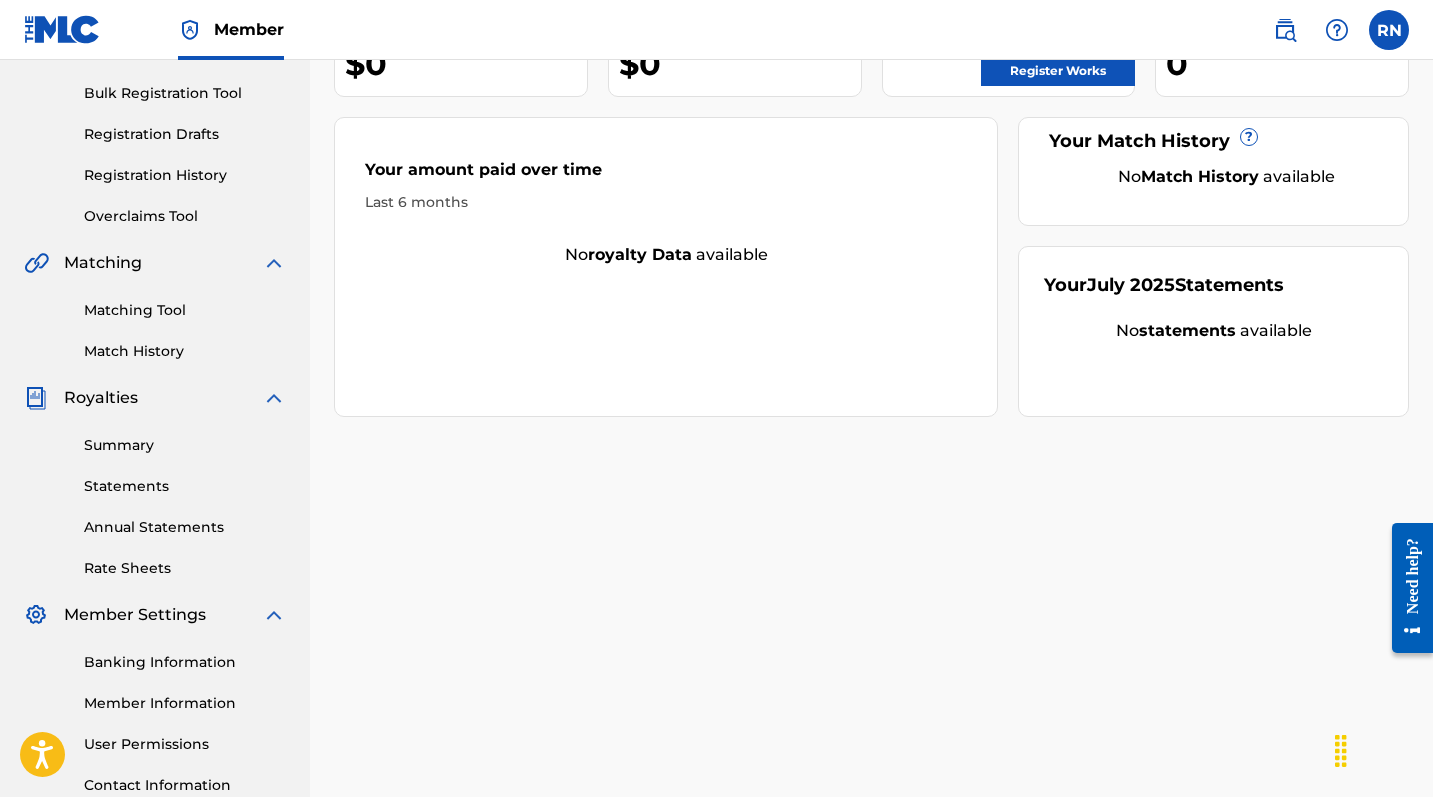 scroll, scrollTop: 0, scrollLeft: 0, axis: both 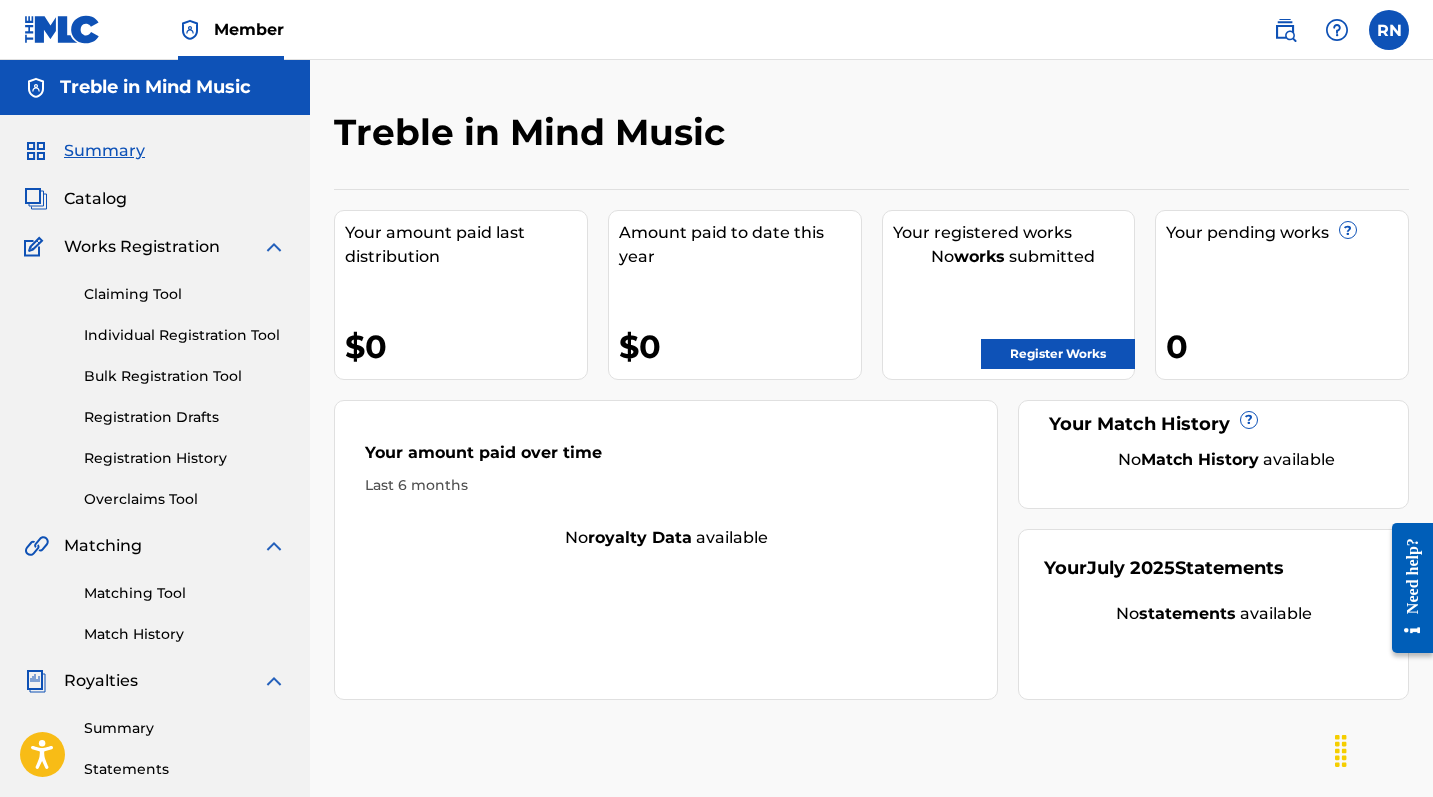 click on "Catalog" at bounding box center (95, 199) 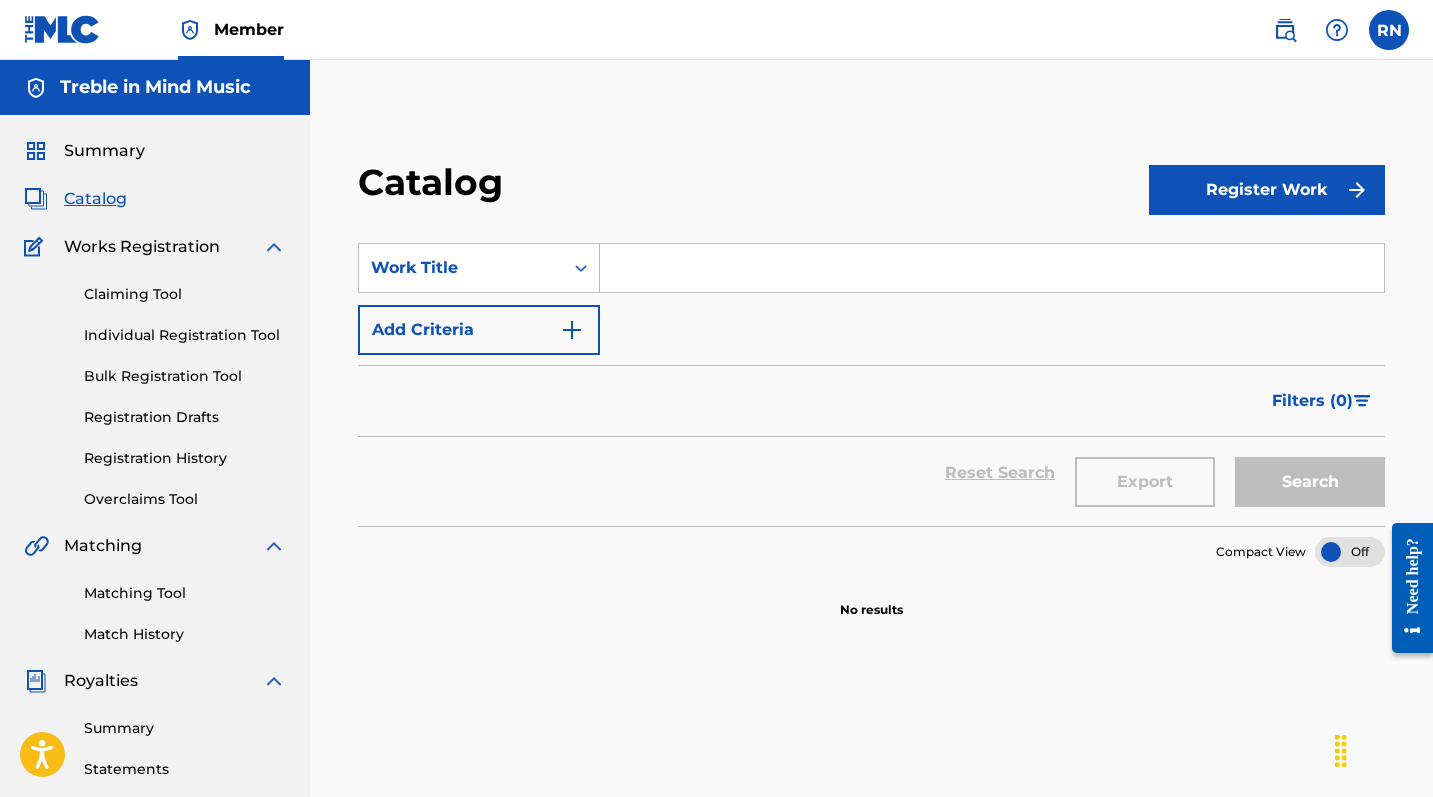 scroll, scrollTop: 0, scrollLeft: 0, axis: both 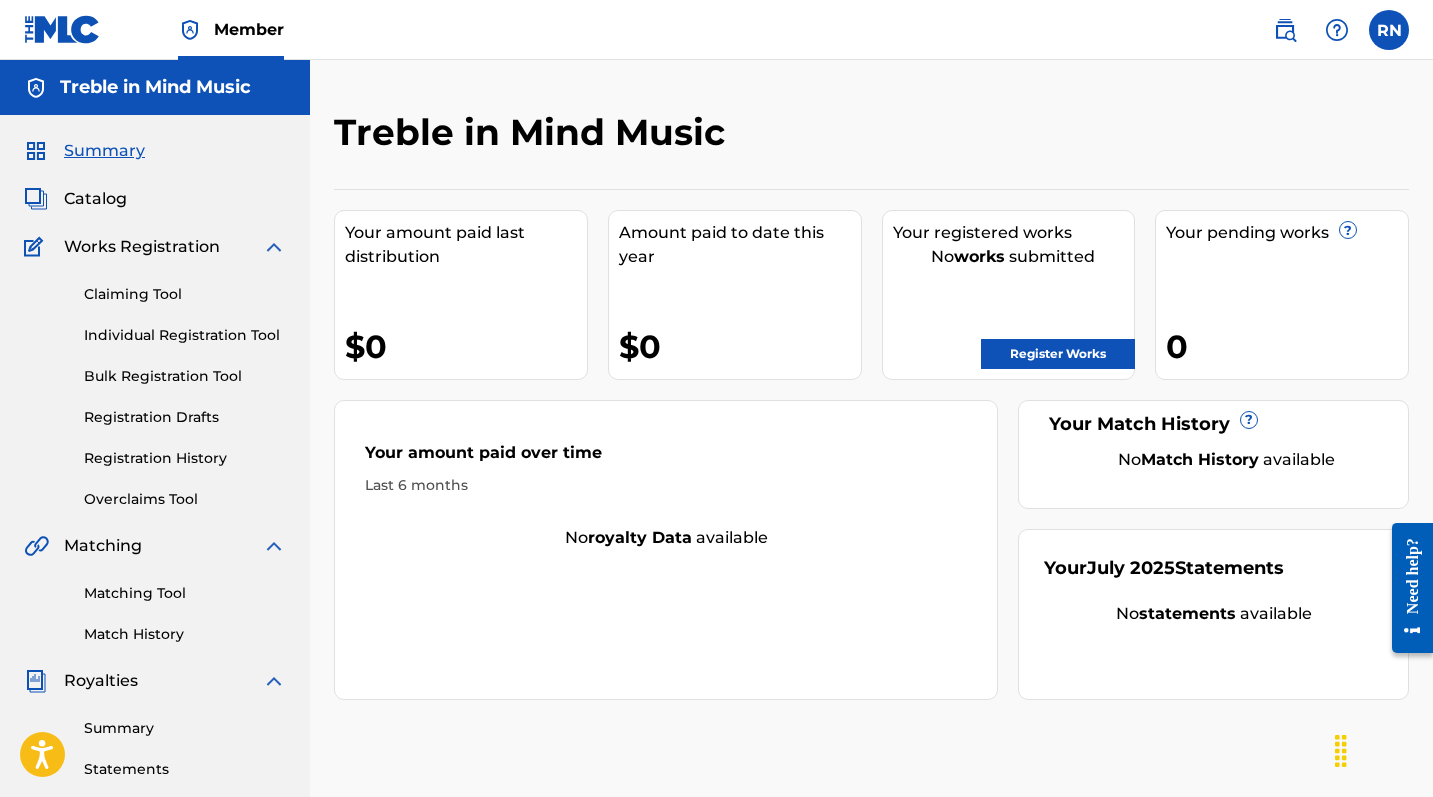 click at bounding box center (1285, 30) 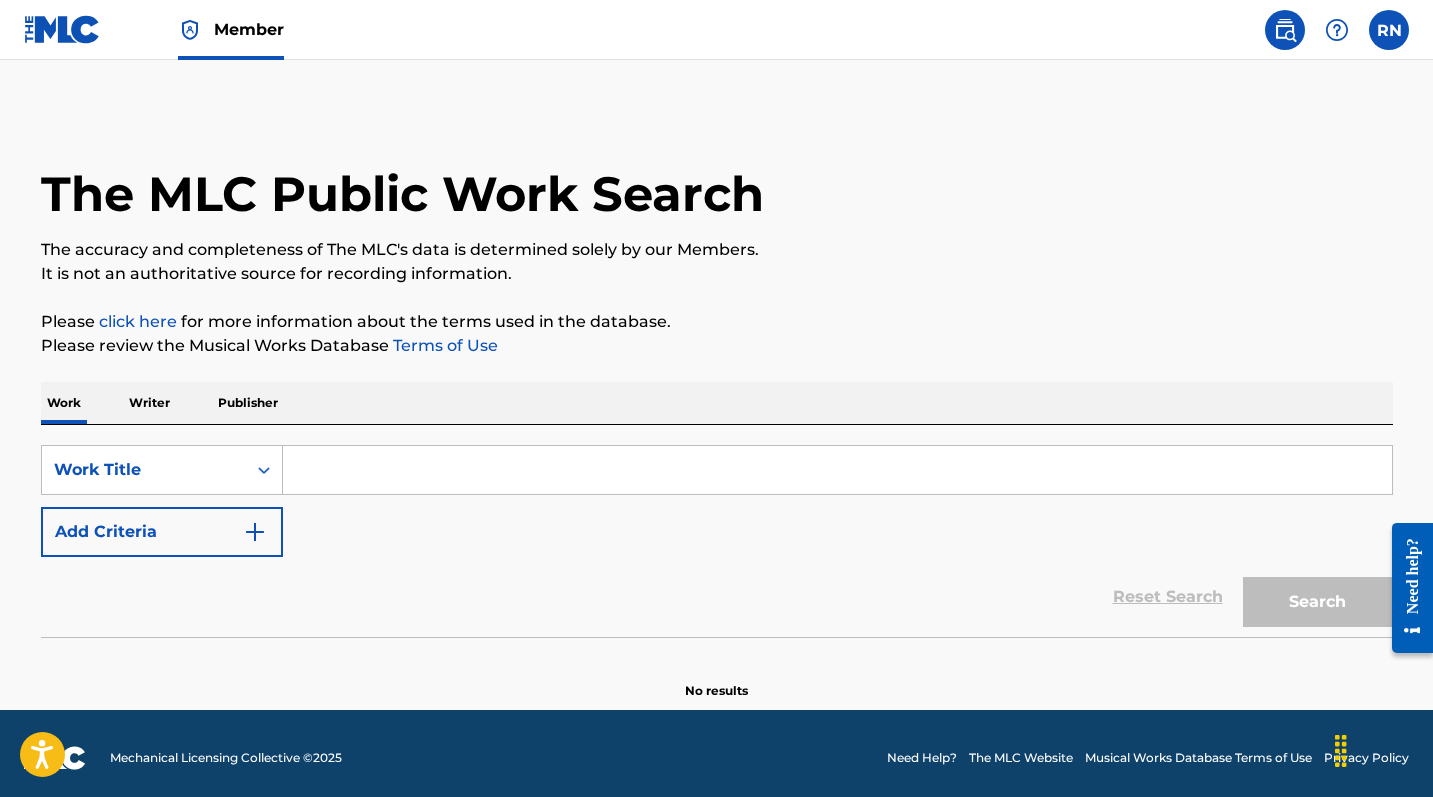 click at bounding box center [1389, 30] 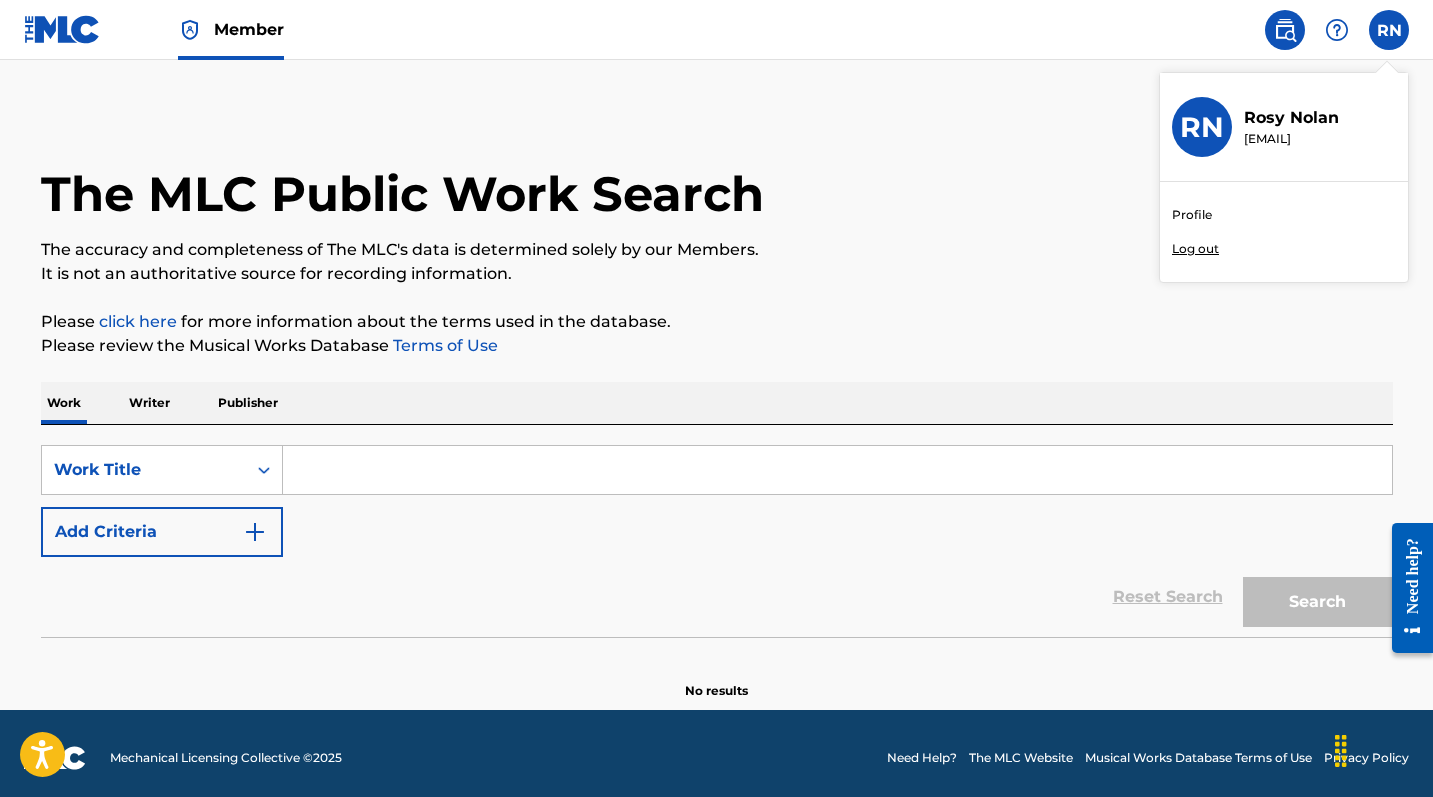 click on "The MLC Public Work Search" at bounding box center [717, 183] 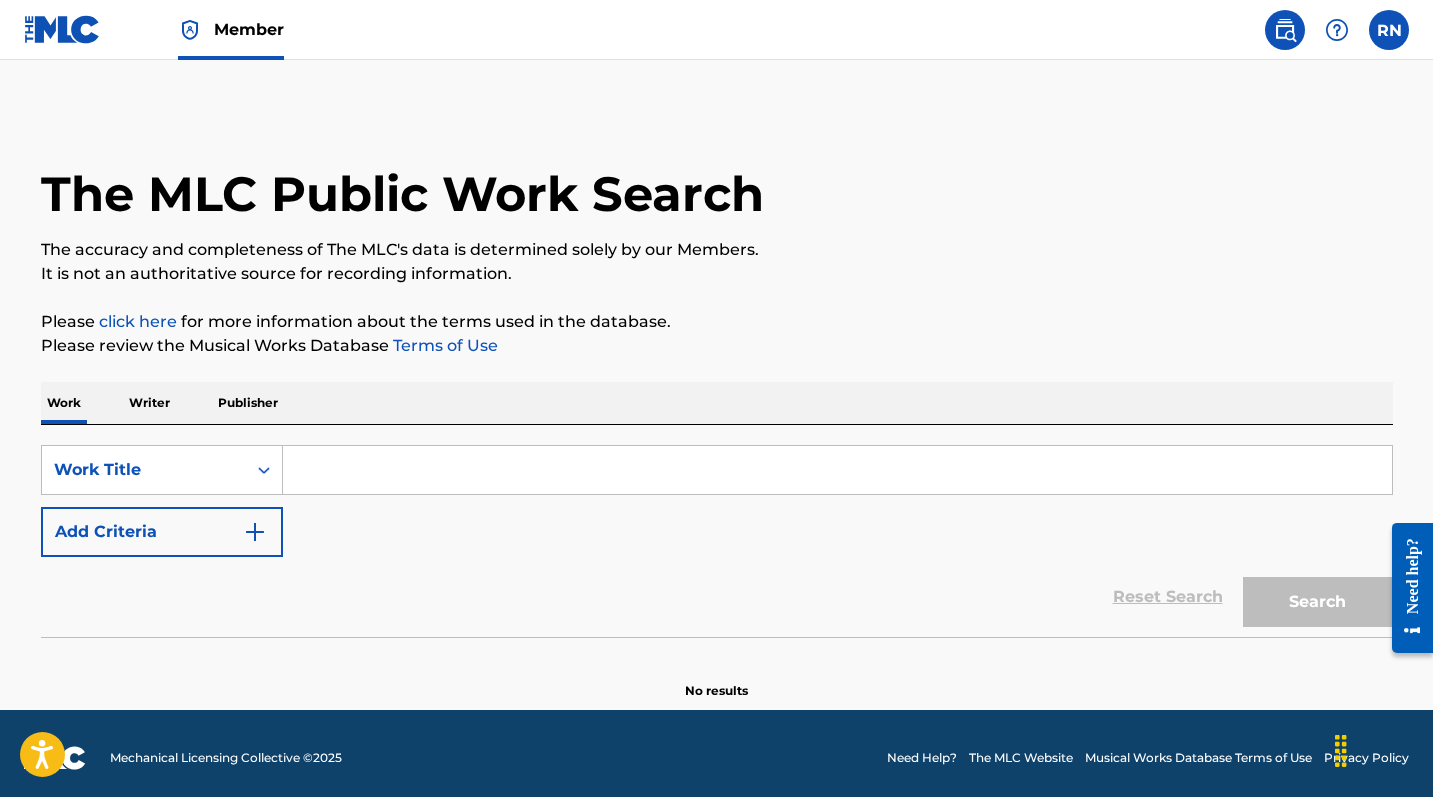 click at bounding box center (1285, 30) 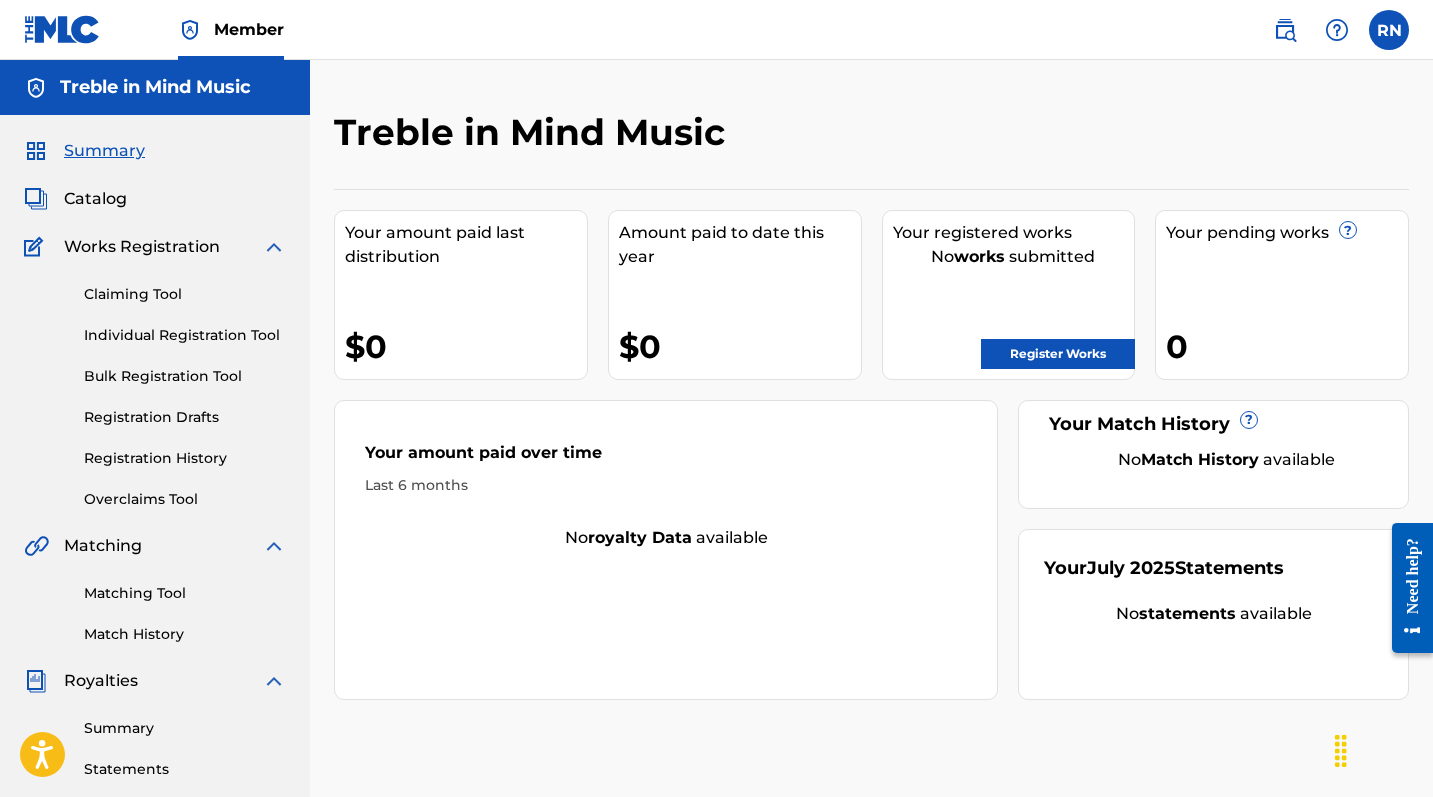 click on "Bulk Registration Tool" at bounding box center [185, 376] 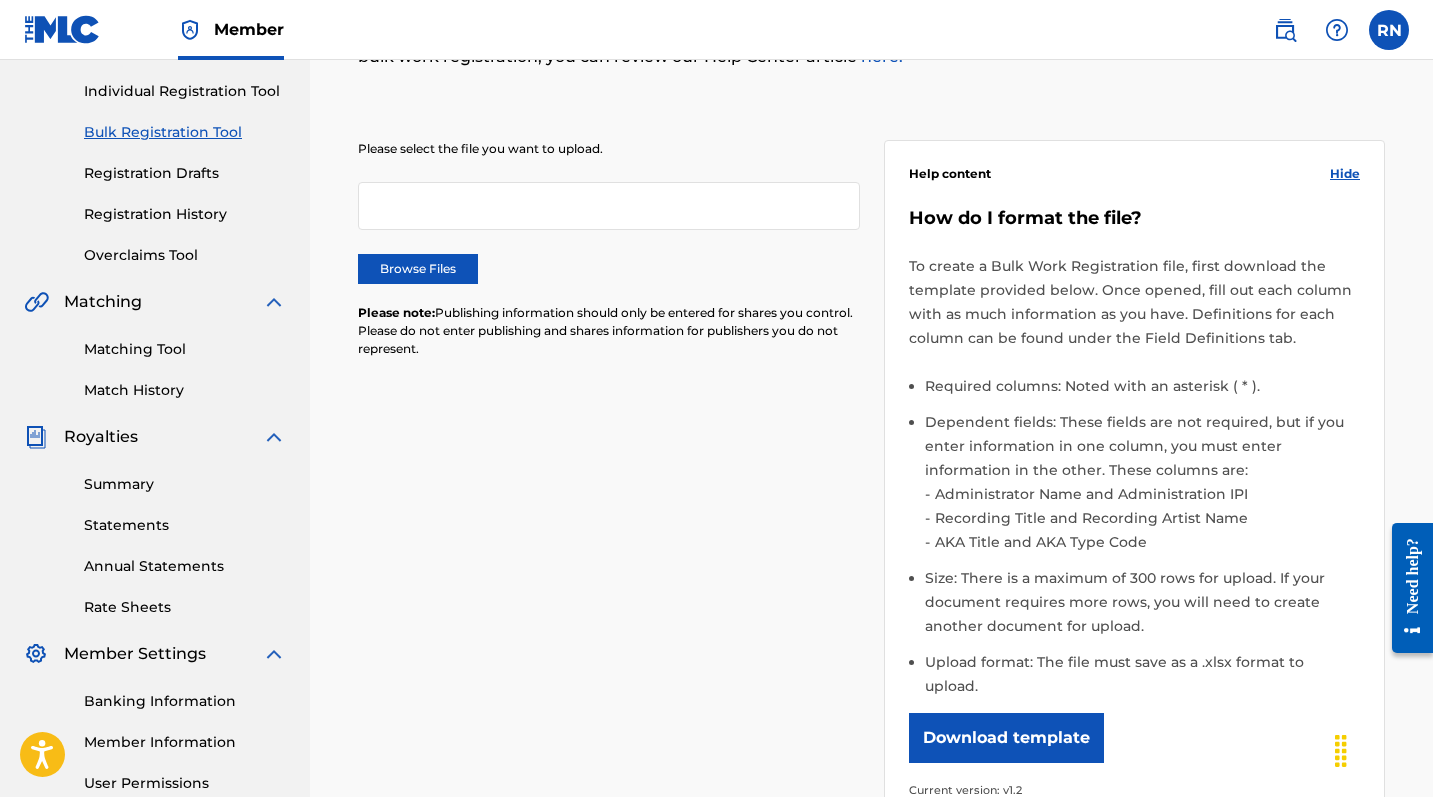 scroll, scrollTop: 238, scrollLeft: 0, axis: vertical 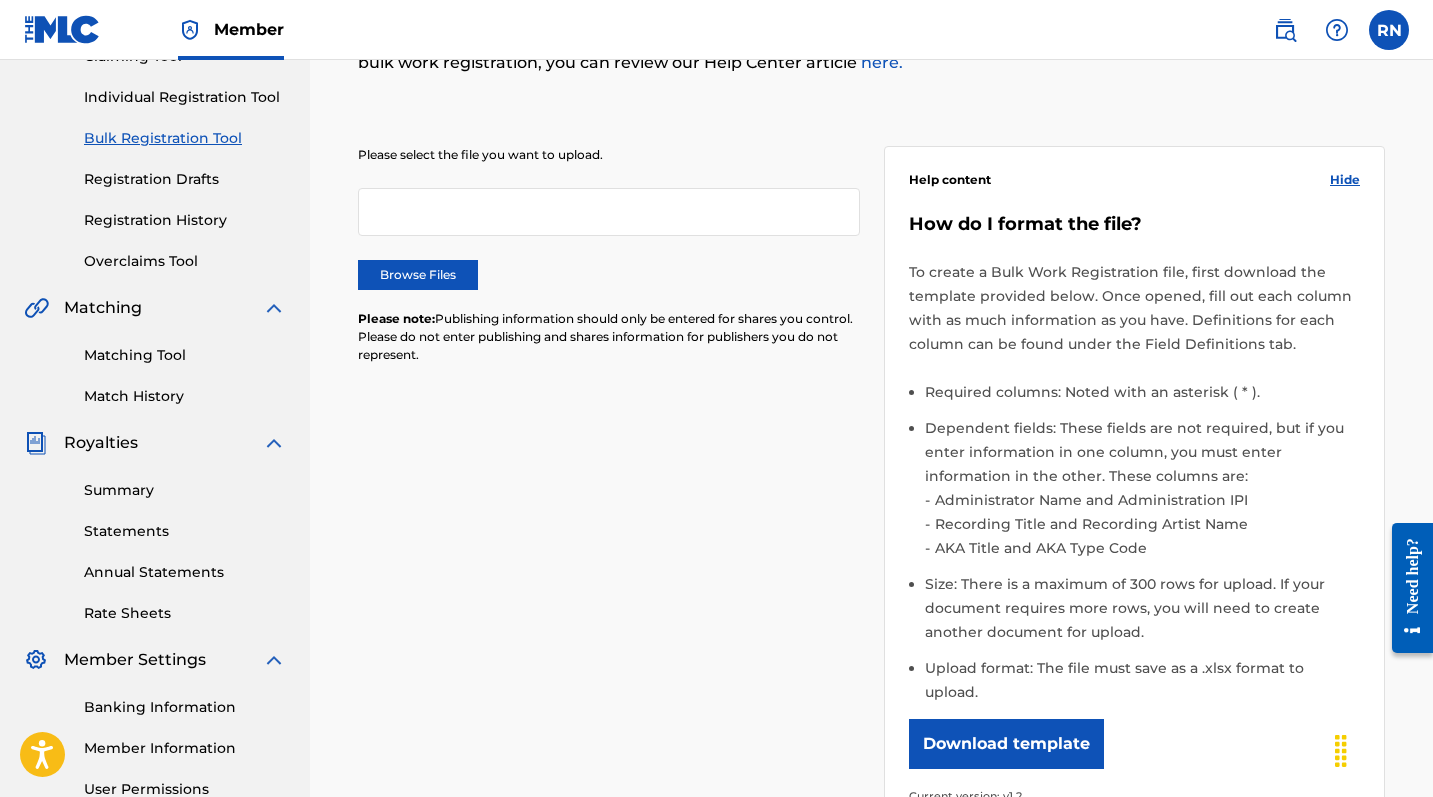 click on "Browse Files" at bounding box center [418, 275] 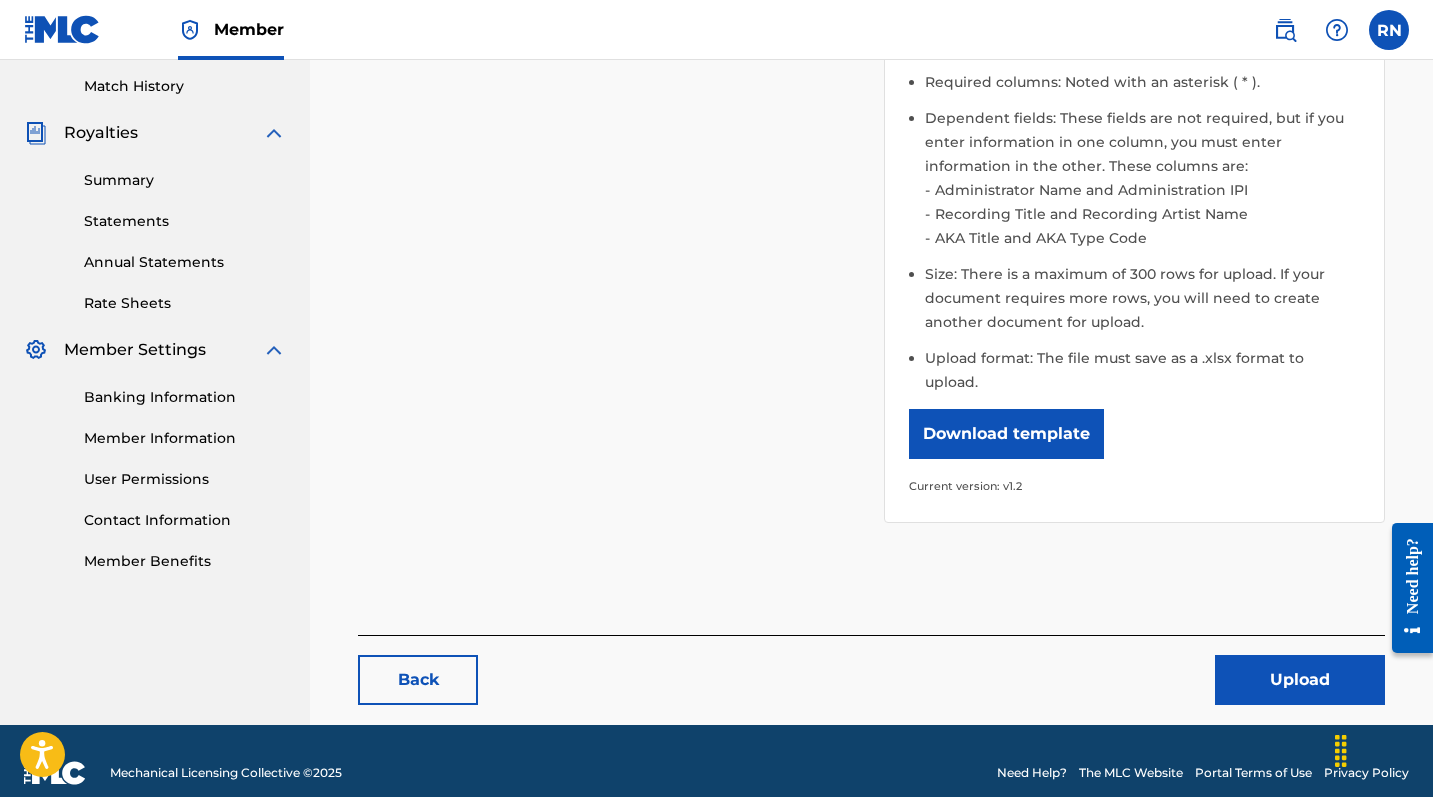 scroll, scrollTop: 547, scrollLeft: 0, axis: vertical 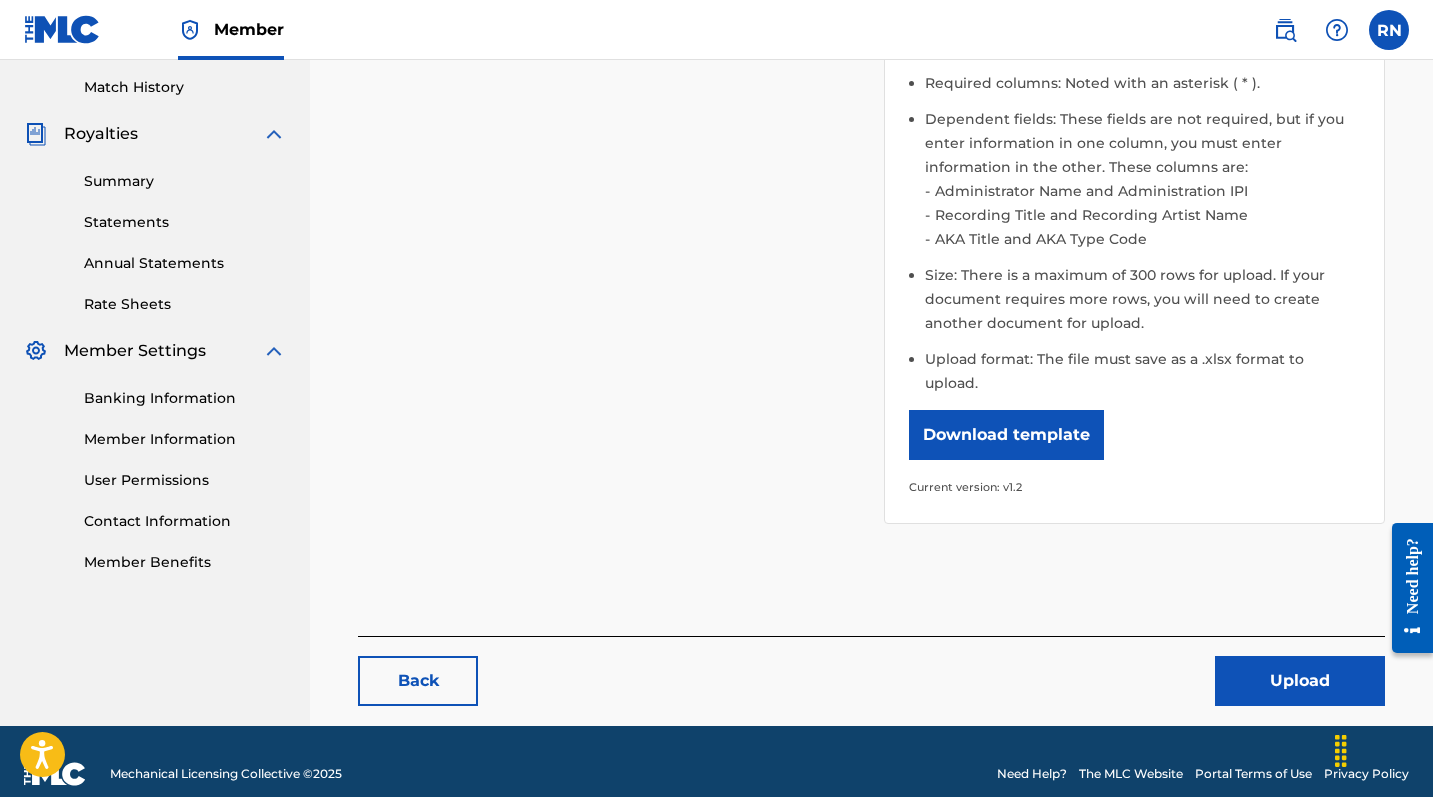 click on "Upload" at bounding box center [1300, 681] 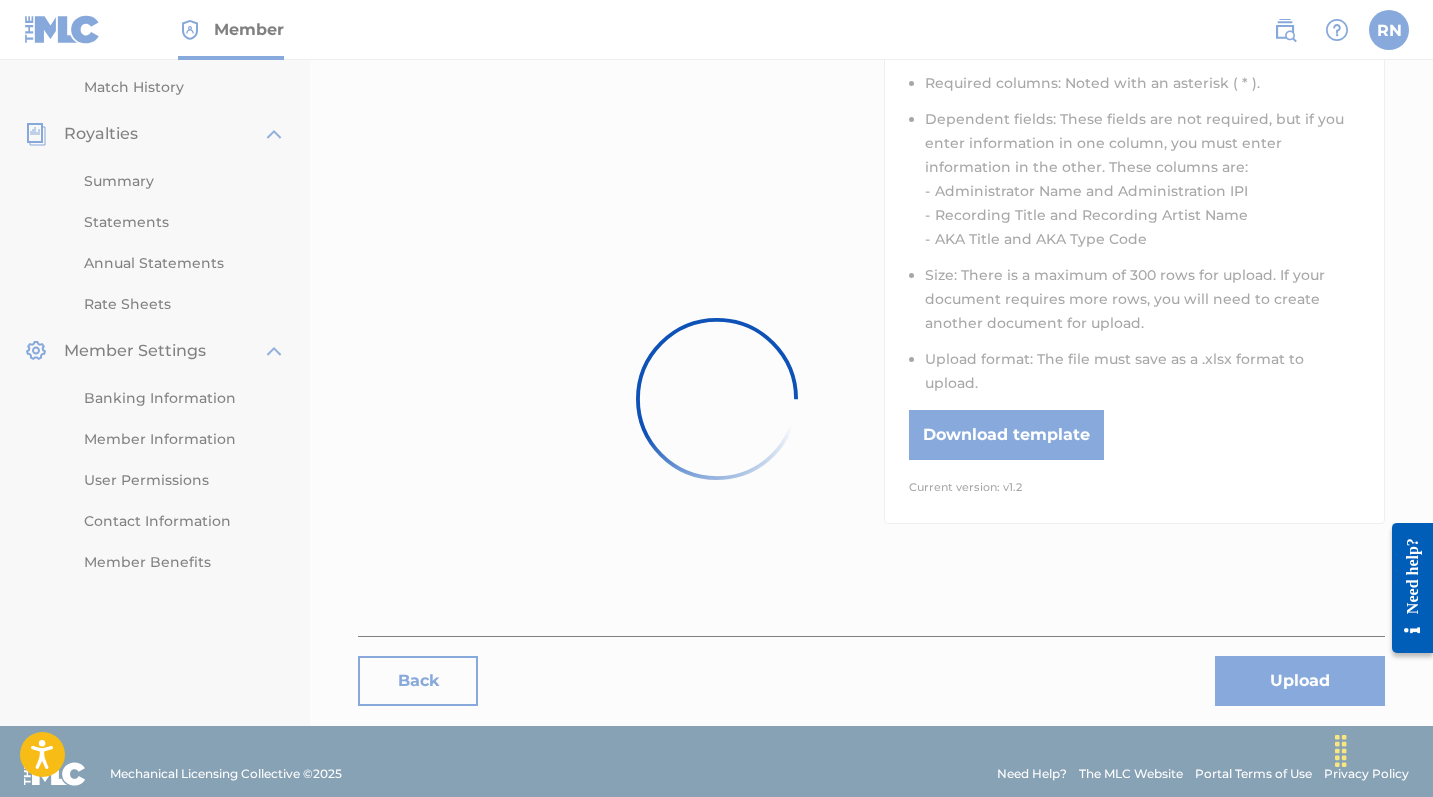 scroll, scrollTop: 0, scrollLeft: 0, axis: both 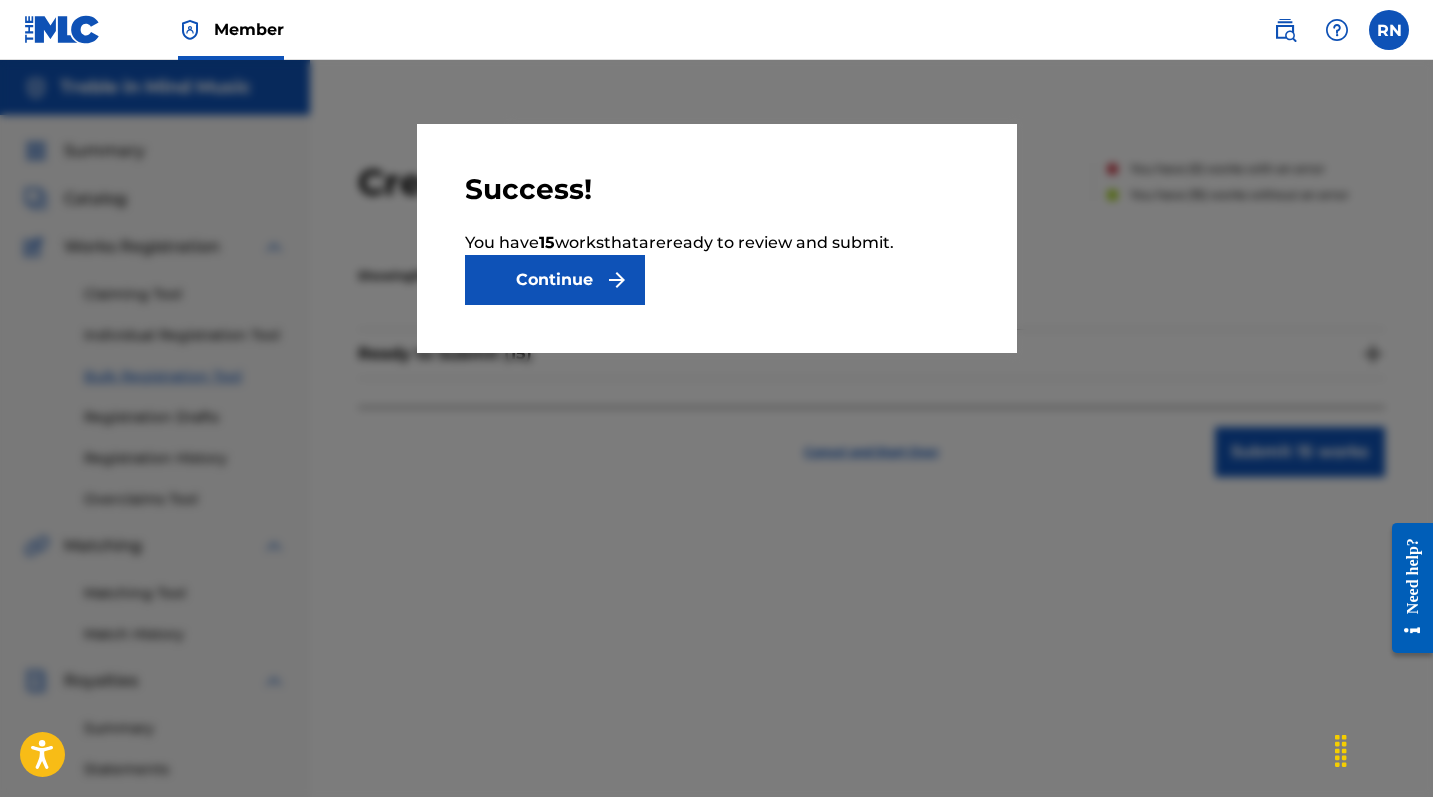 click on "Continue" at bounding box center [555, 280] 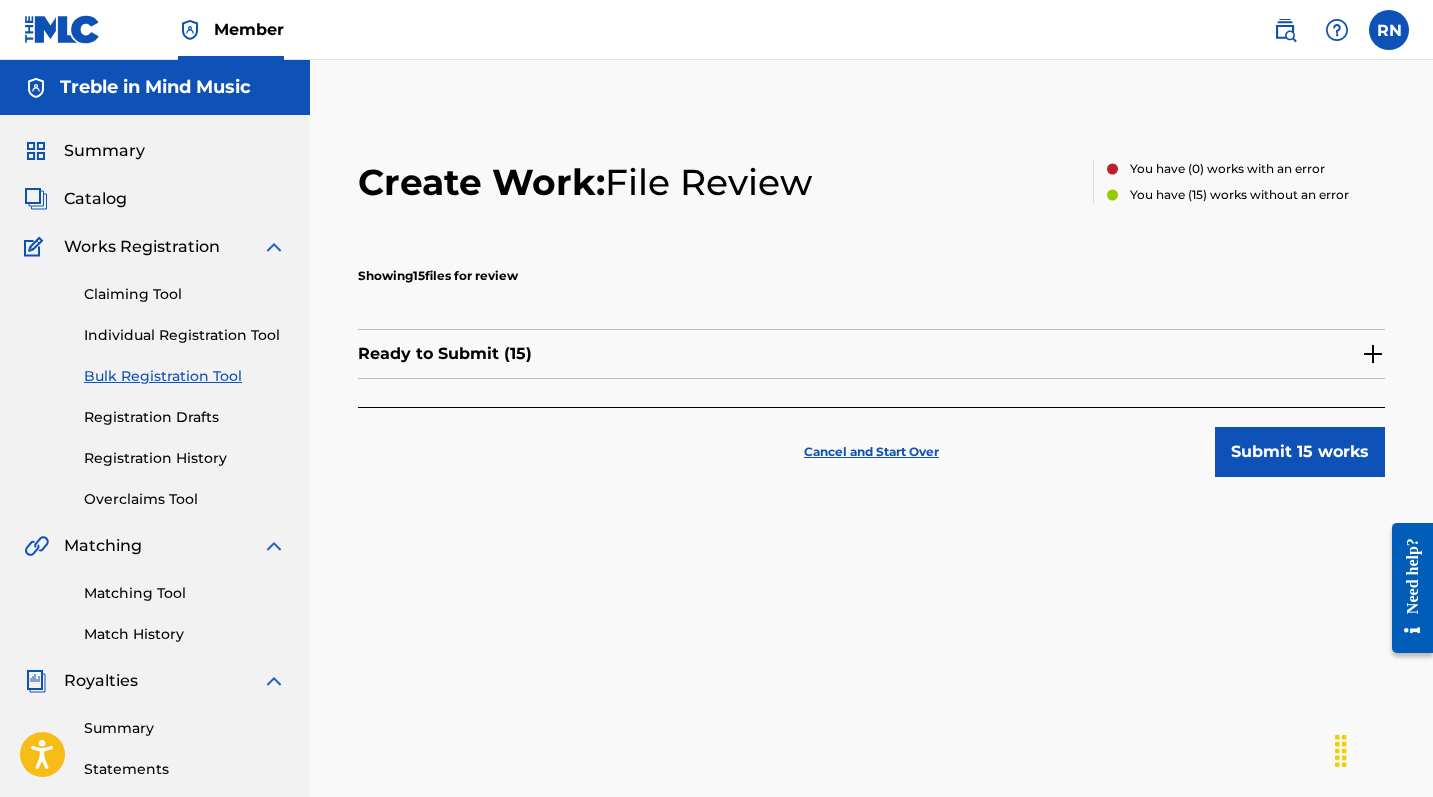 click on "Ready to Submit (  15  )" at bounding box center (445, 354) 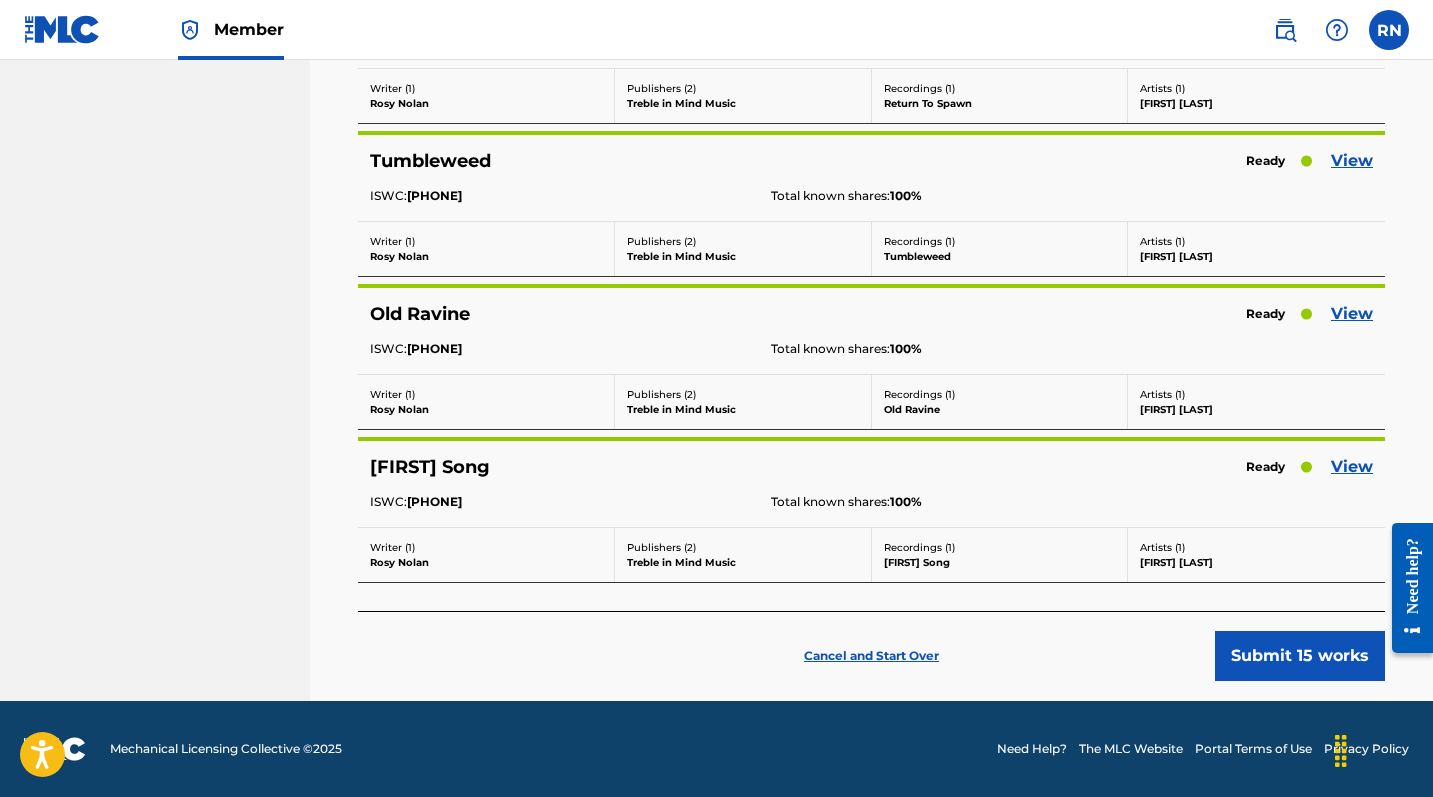 scroll, scrollTop: 2091, scrollLeft: 0, axis: vertical 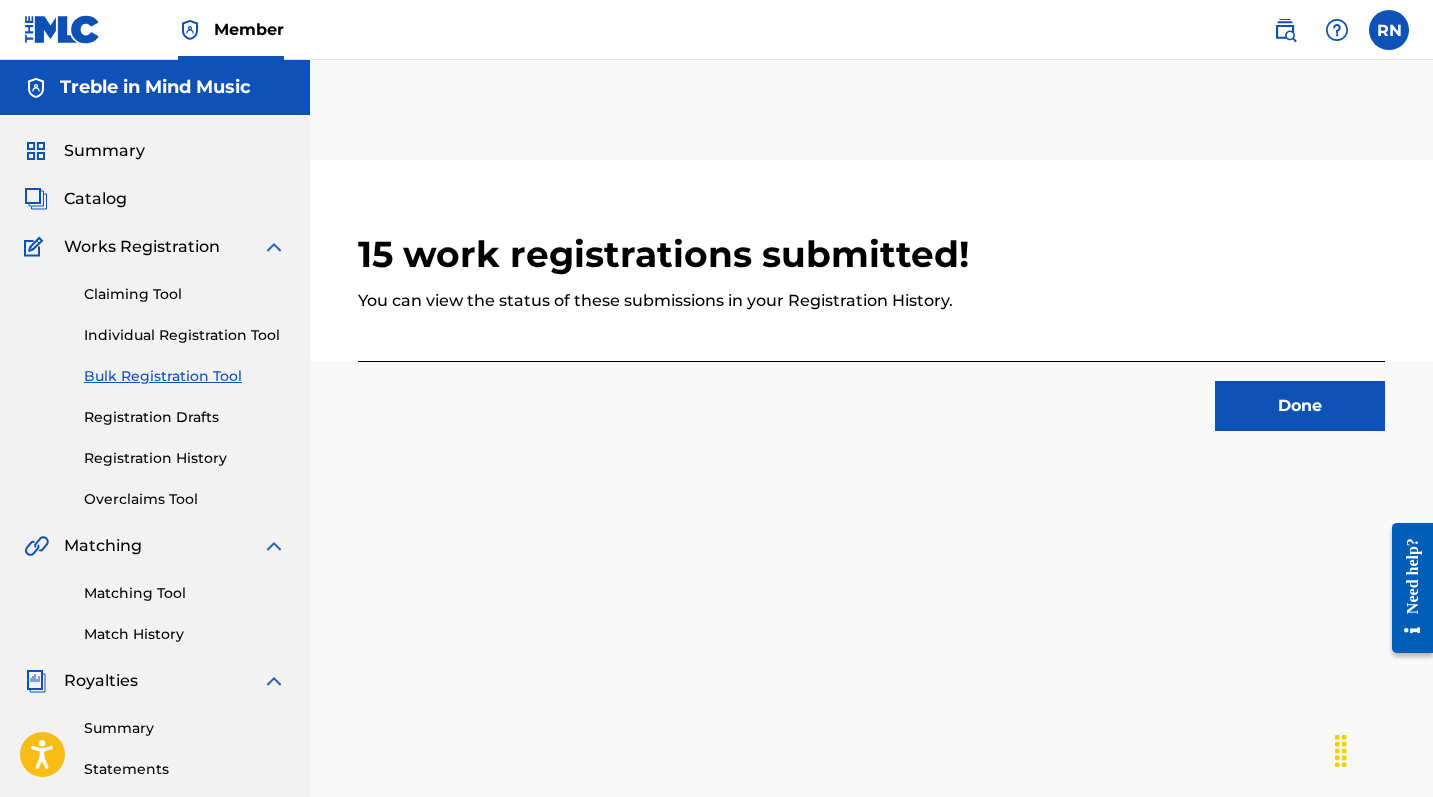 click on "Done" at bounding box center [1300, 406] 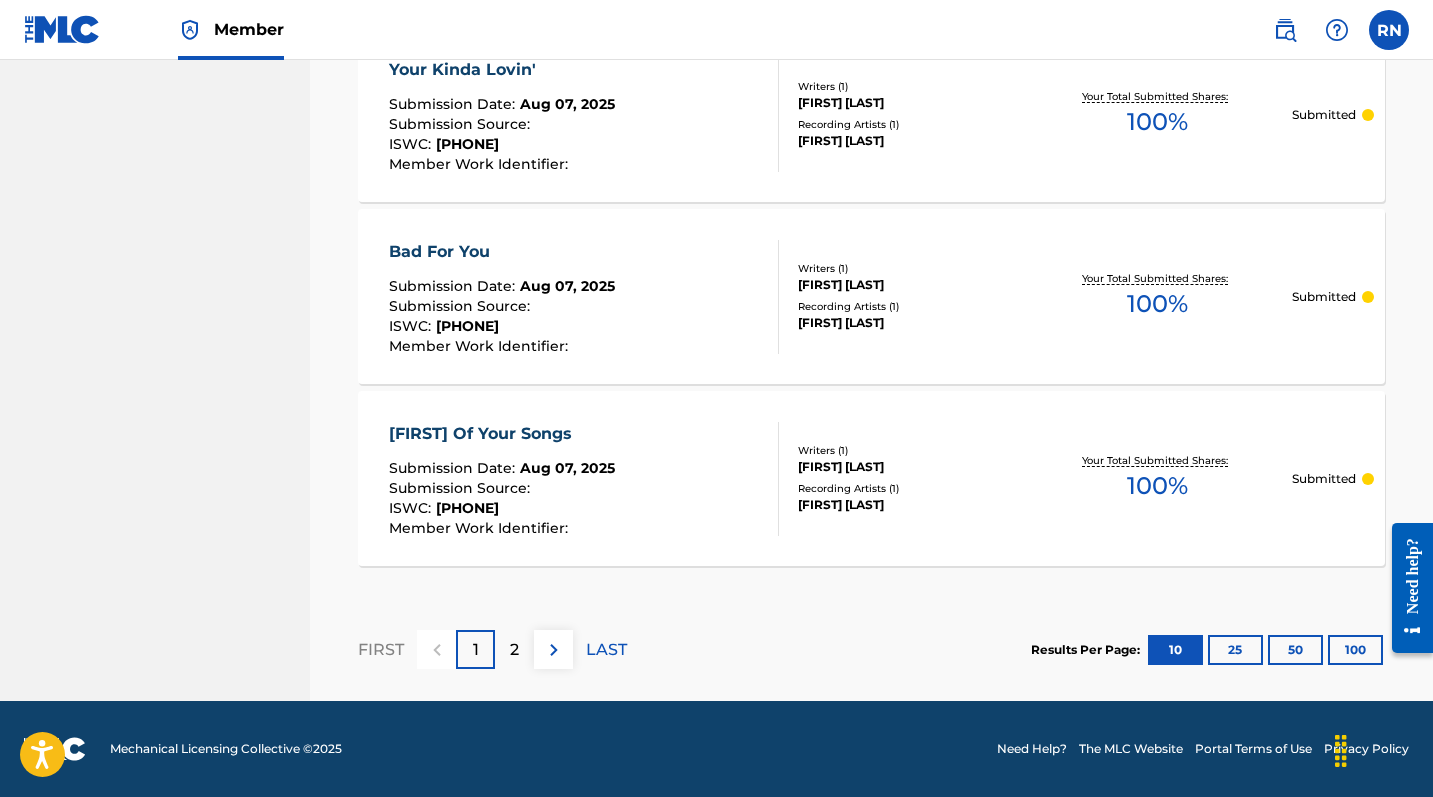 scroll, scrollTop: 1941, scrollLeft: 0, axis: vertical 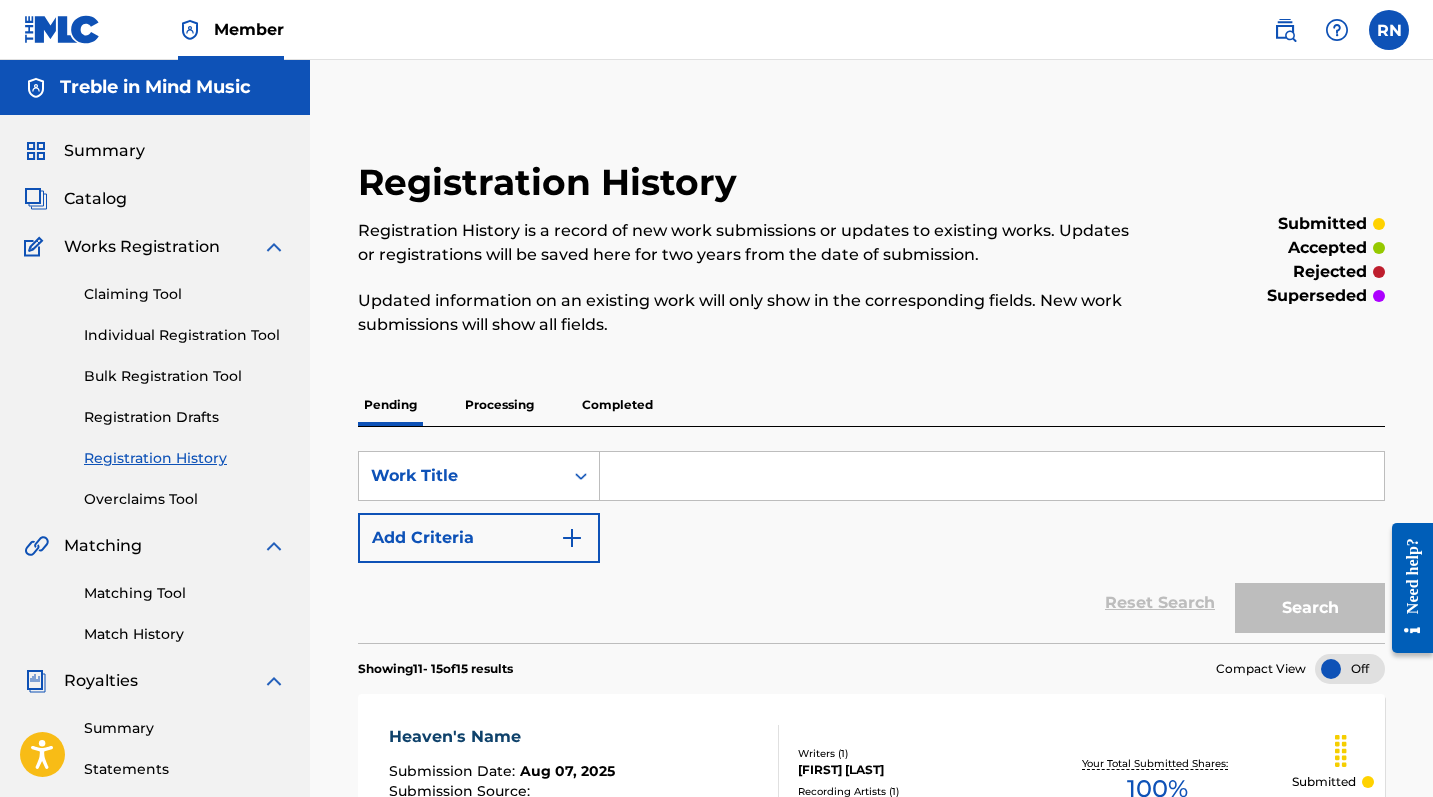 click on "Catalog" at bounding box center [95, 199] 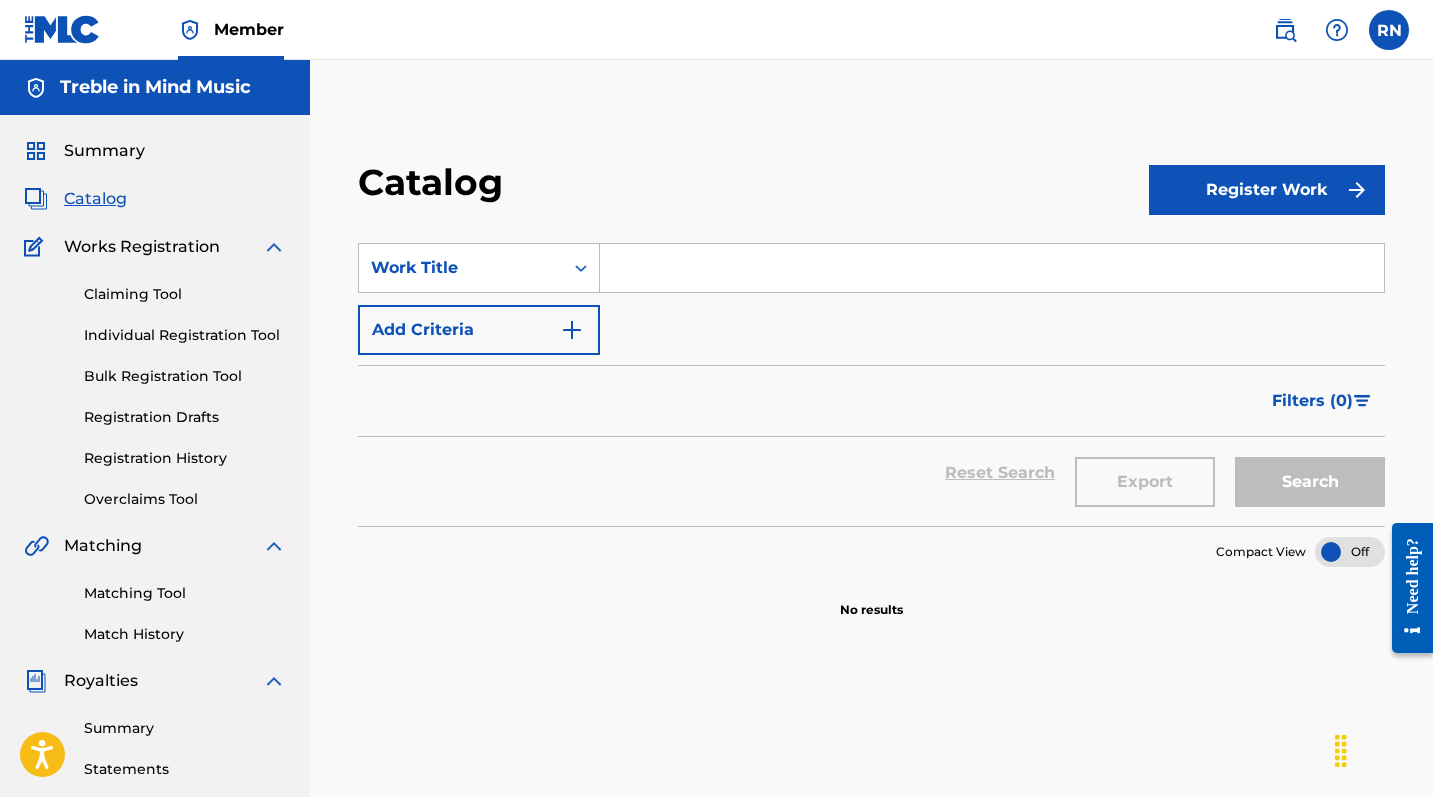 scroll, scrollTop: 0, scrollLeft: 0, axis: both 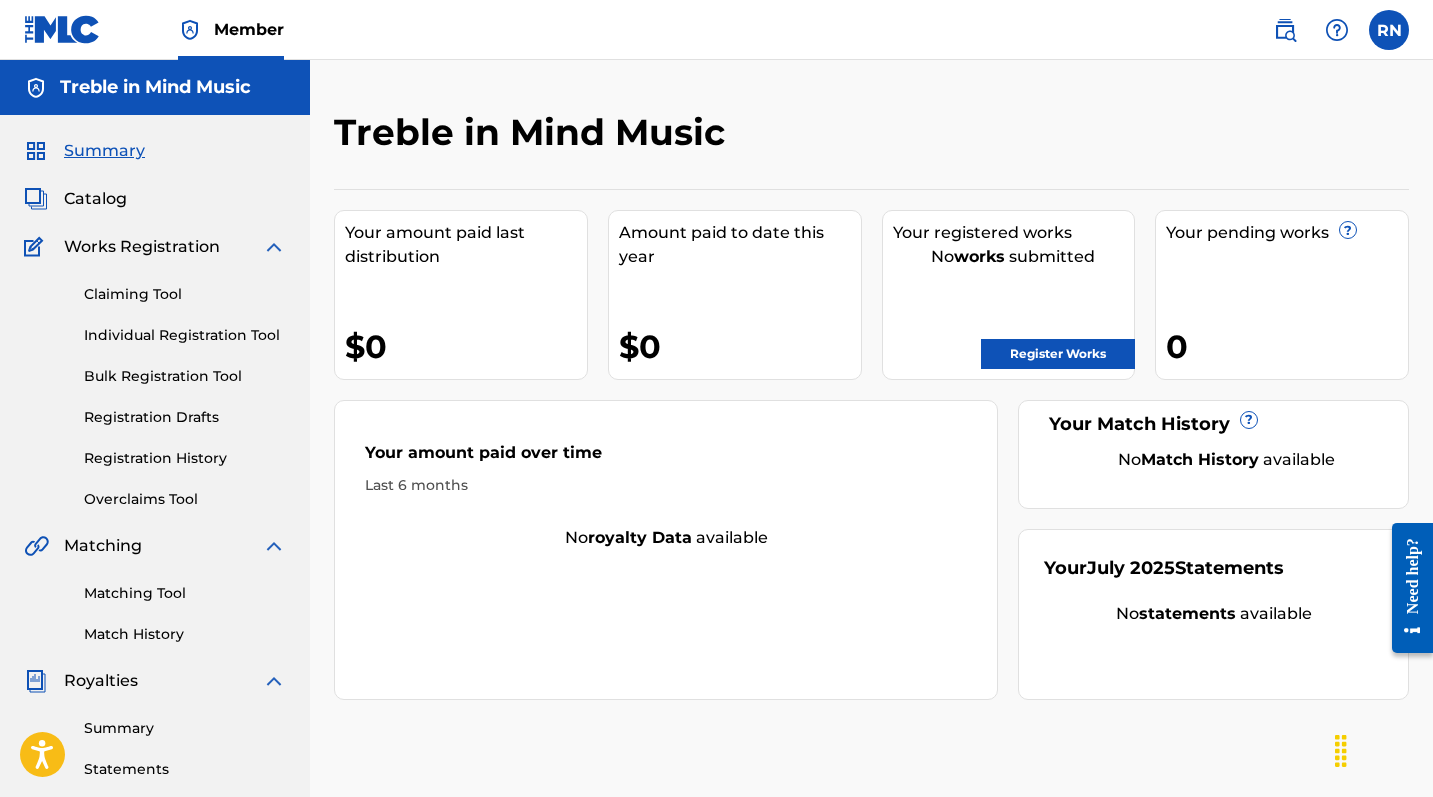 click on "Register Works" at bounding box center [1058, 354] 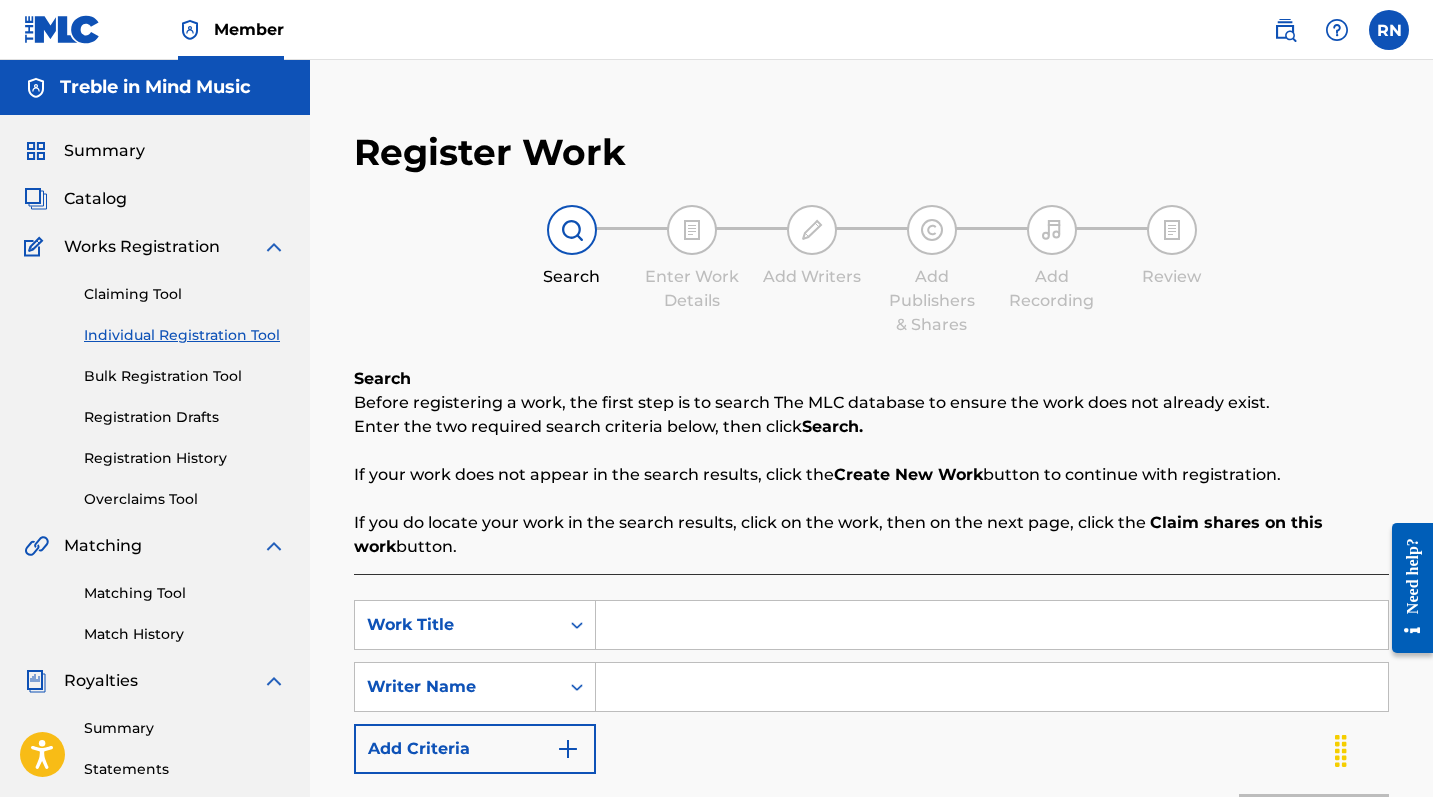 click on "Registration History" at bounding box center (185, 458) 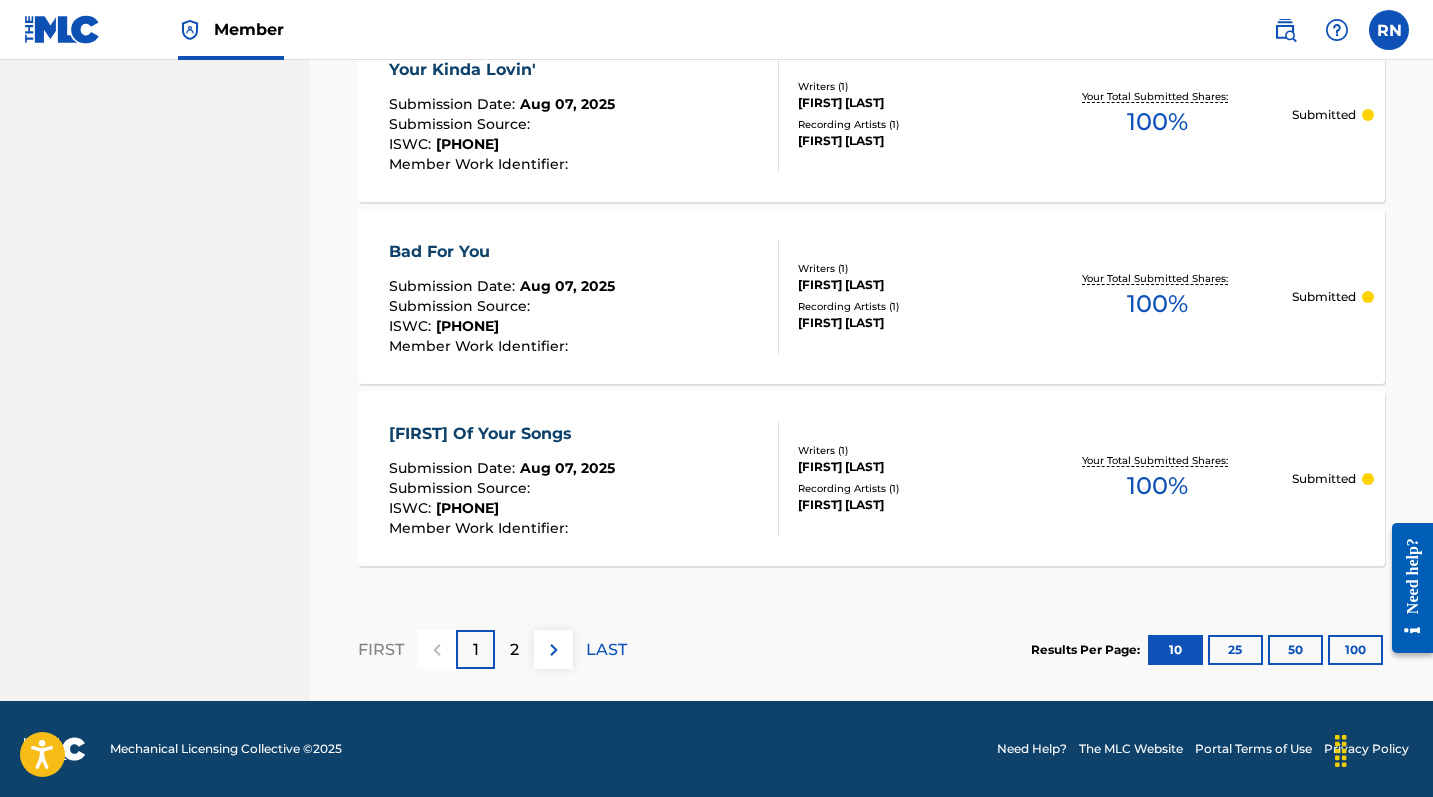 scroll, scrollTop: 1941, scrollLeft: 0, axis: vertical 